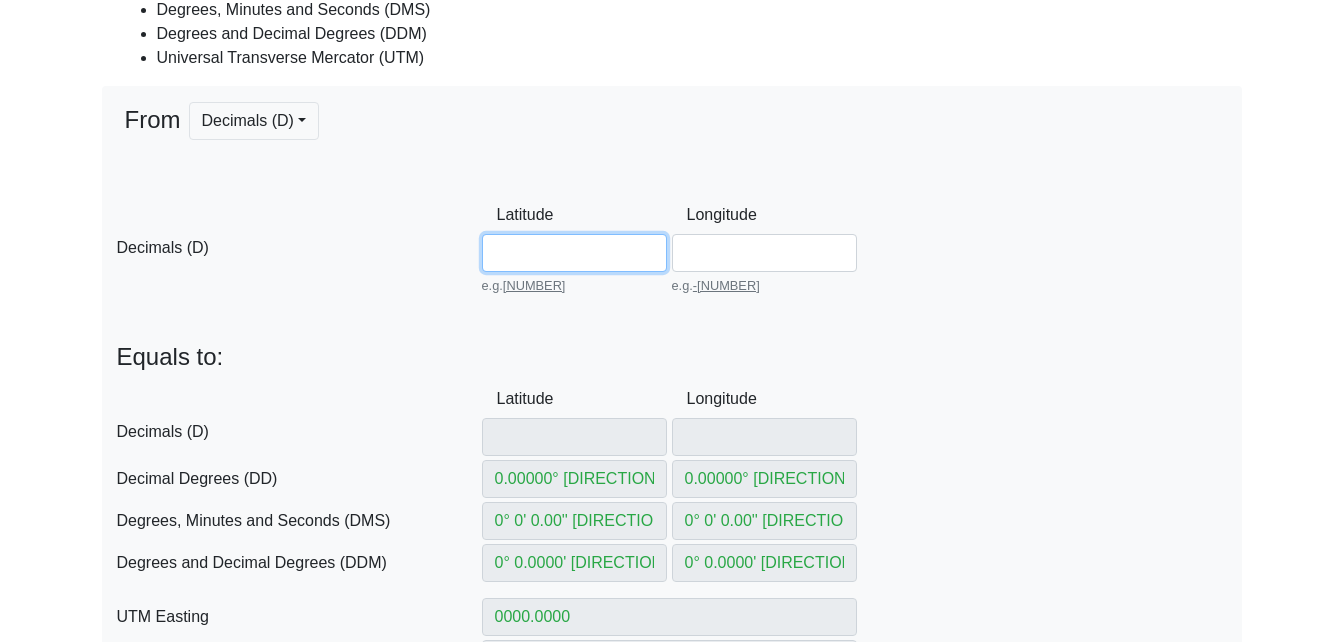 scroll, scrollTop: 310, scrollLeft: 0, axis: vertical 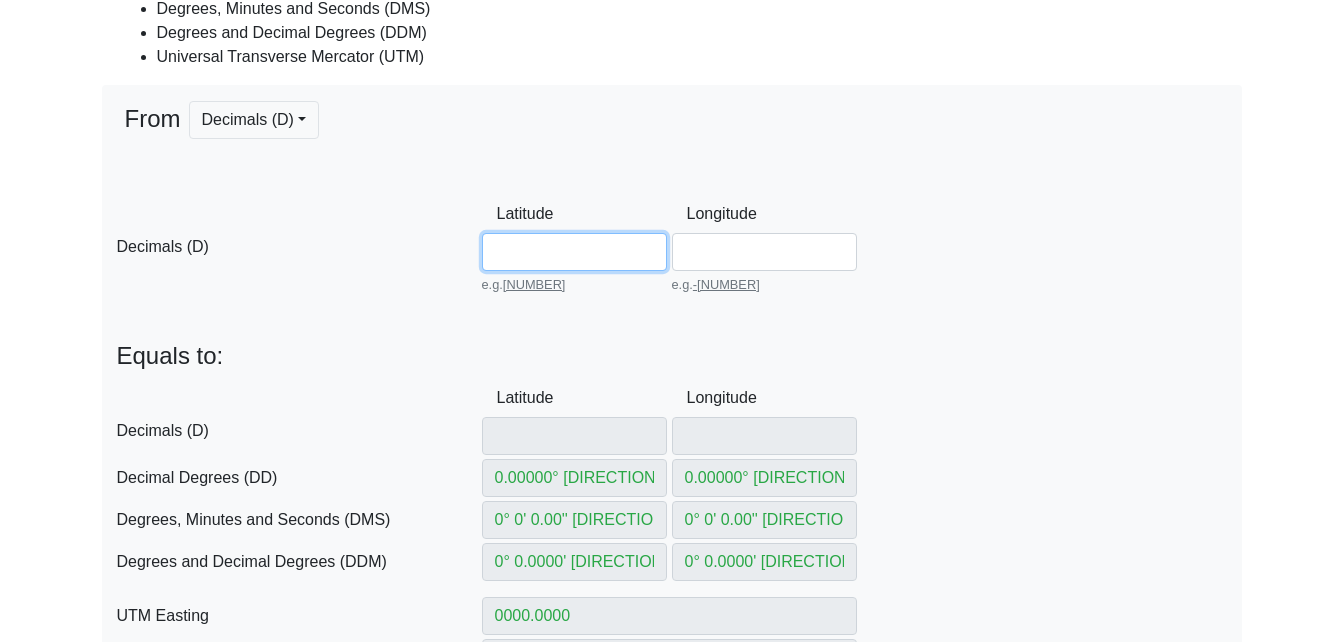 drag, startPoint x: 572, startPoint y: 252, endPoint x: 462, endPoint y: 242, distance: 110.45361 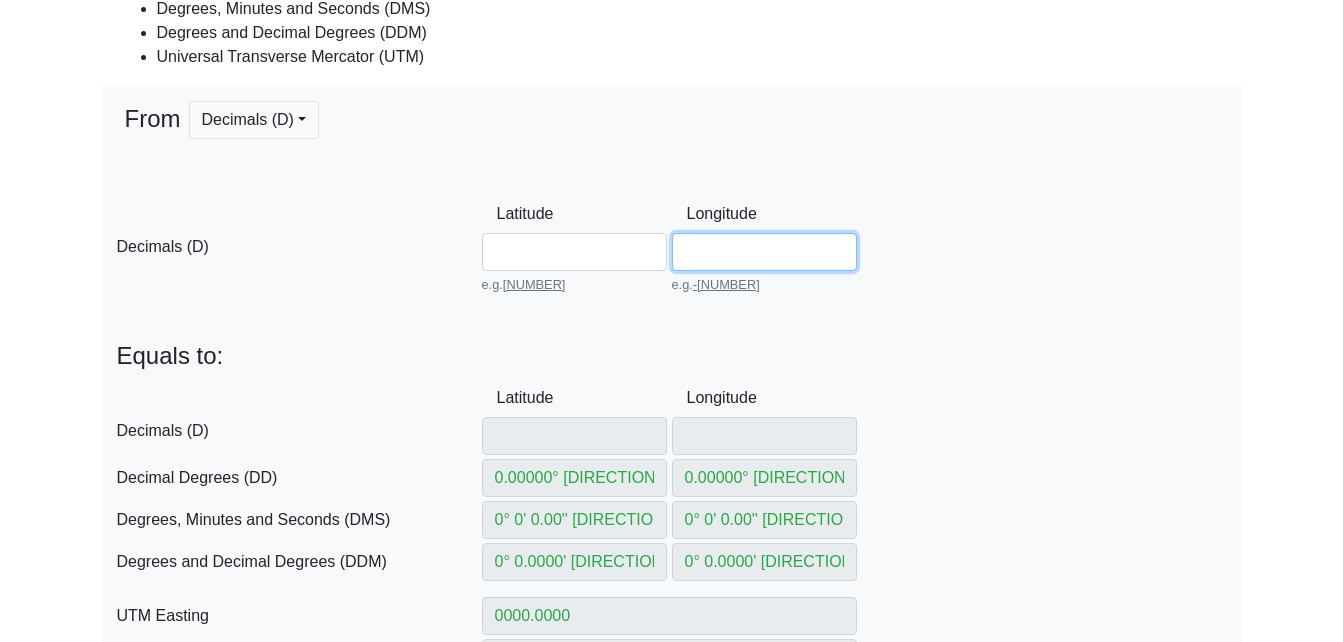drag, startPoint x: 762, startPoint y: 253, endPoint x: 619, endPoint y: 249, distance: 143.05594 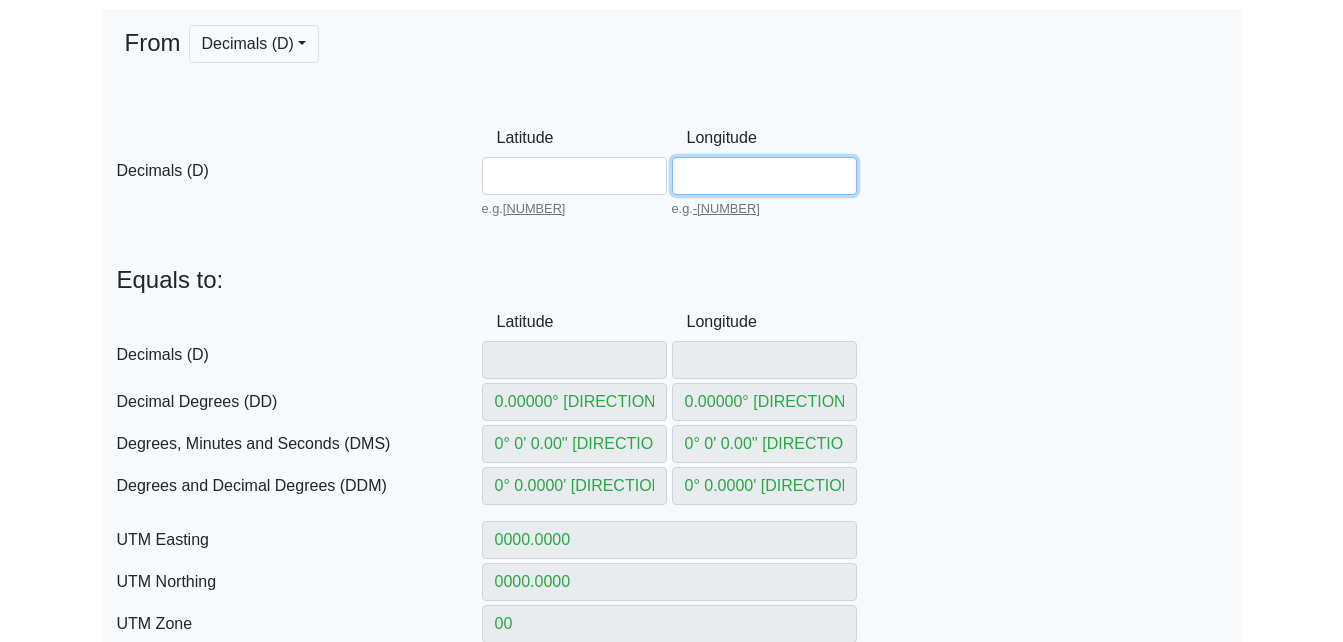 scroll, scrollTop: 328, scrollLeft: 0, axis: vertical 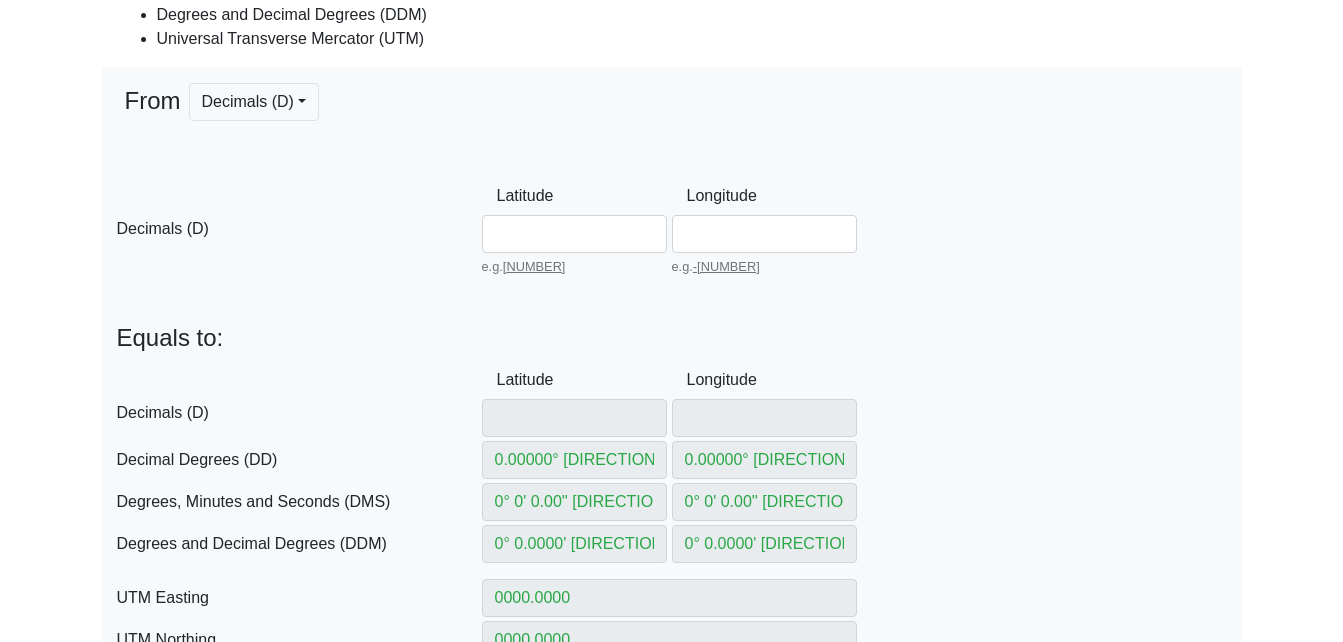 click on "DD
Decimal Degrees (DD)
0.00000° N
Press enter
Format: 0.00000° N
0.00000° E" at bounding box center [672, 460] 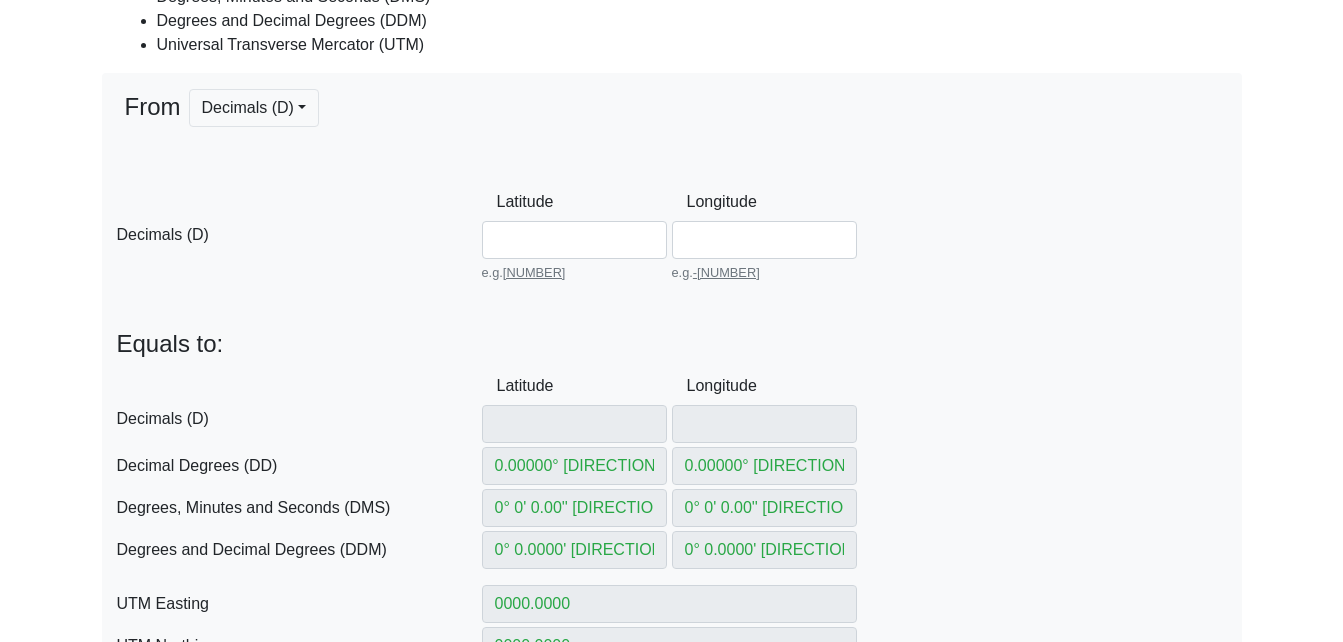 scroll, scrollTop: 383, scrollLeft: 0, axis: vertical 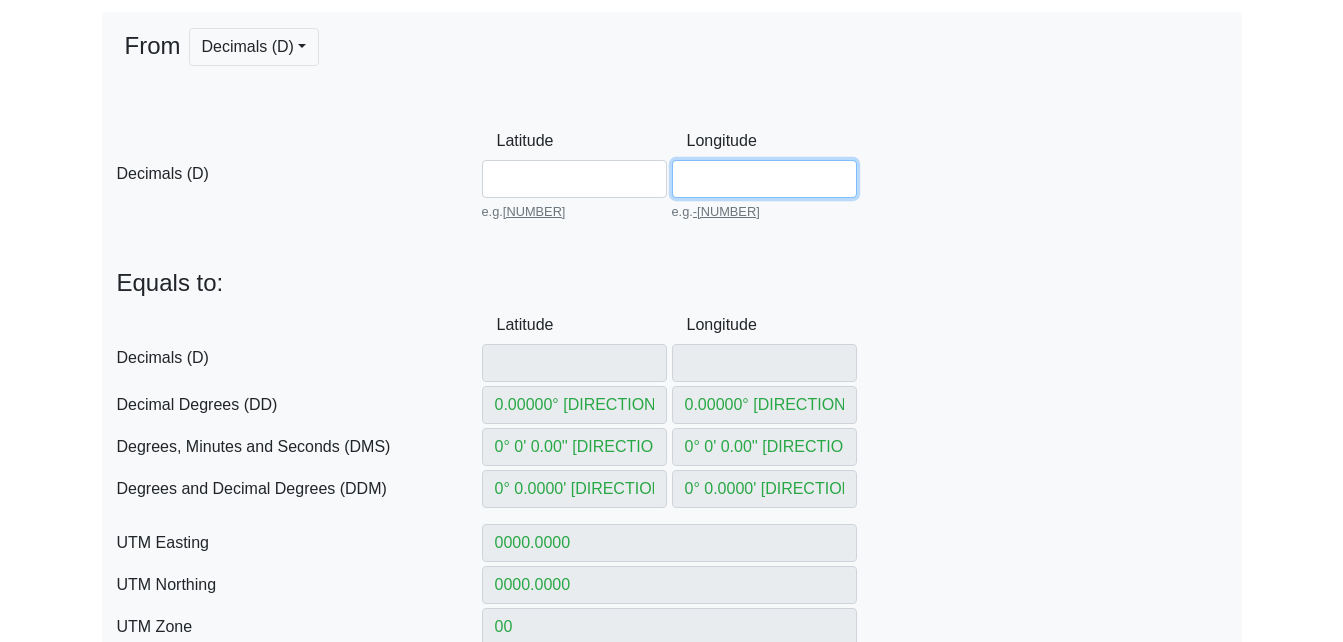 click on "[COORDINATE]" at bounding box center [764, 179] 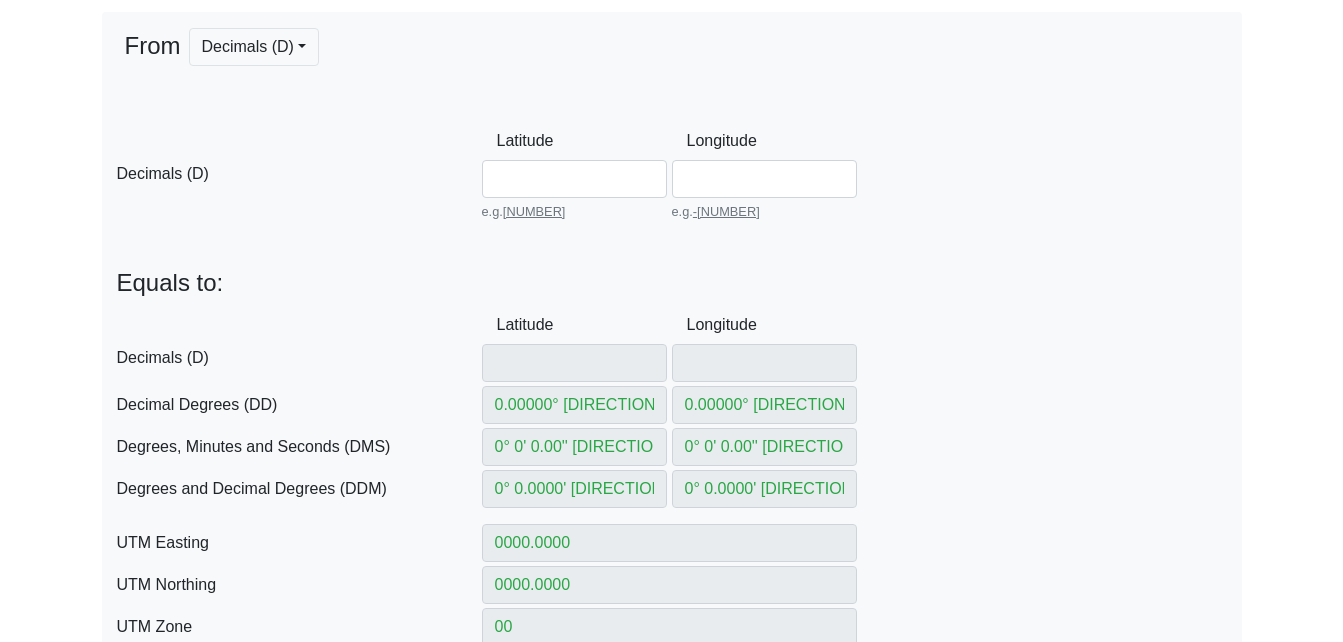 click on "Equals to:" at bounding box center [672, 283] 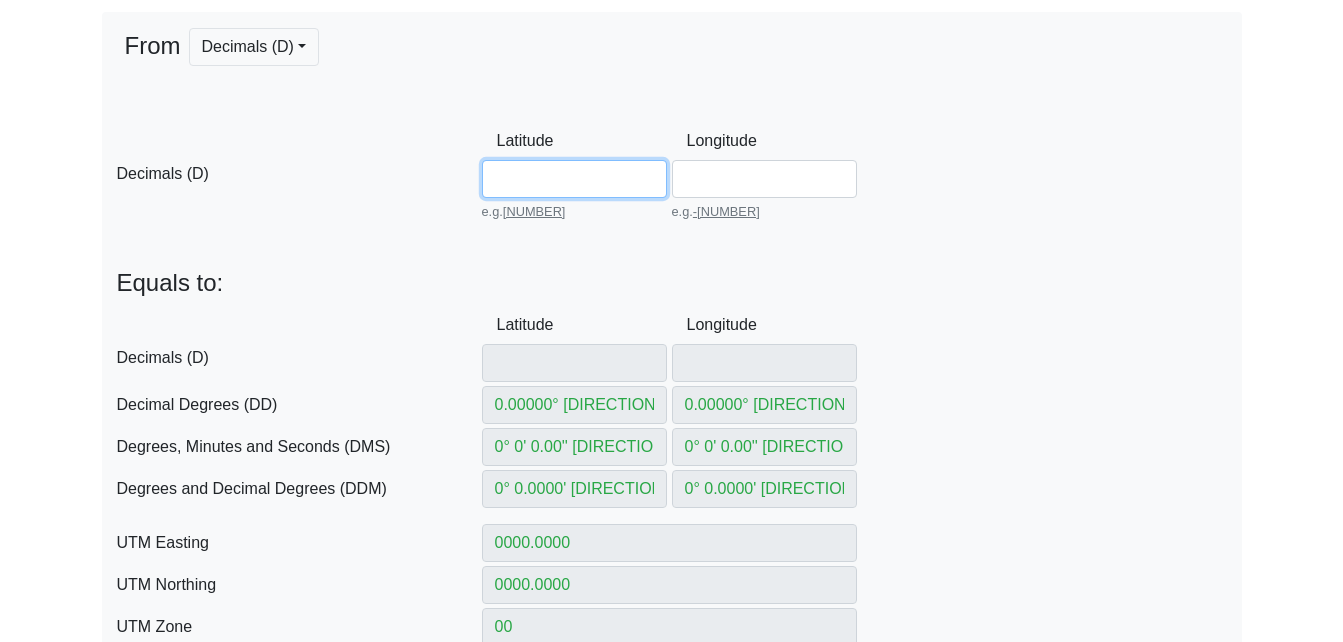 click on "[COORDINATE]" at bounding box center (574, 179) 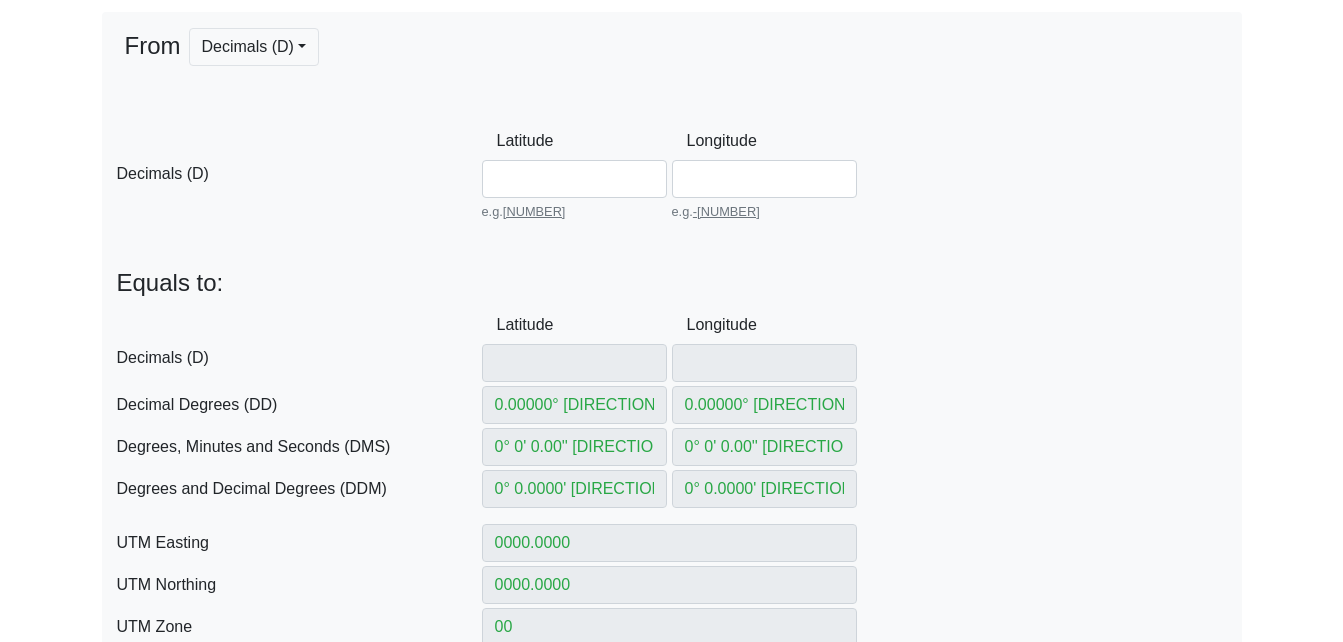 click on "From
Decimals (D)
Decimals (D)
Decimal Degrees (DD) -- Coming soon
Degrees, Minutes and Seconds (DMS) -- Coming soon
Degrees and Decimal Degrees (DDM) -- Coming soon
Universal Transverse Mercator (UTM) -- Coming soon
D
Decimals (D)
Latitude
5.24196
e.g.  51.5073219
Between -90 and 90
e.g." at bounding box center (672, 489) 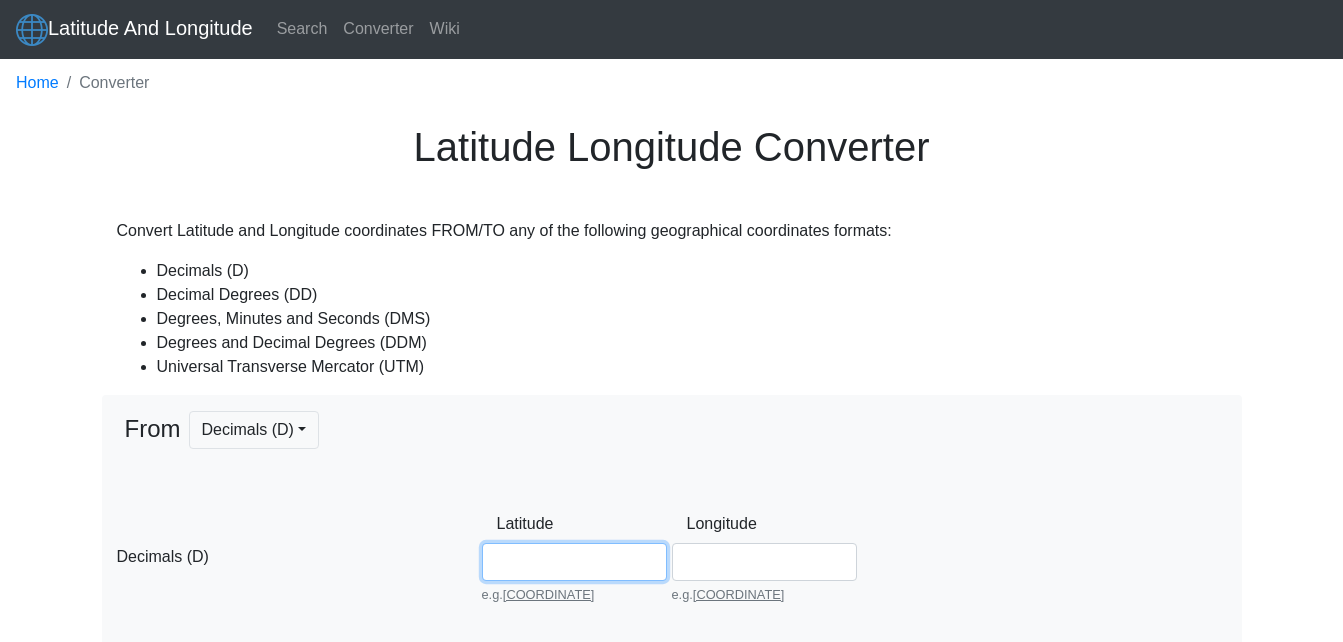 scroll, scrollTop: 383, scrollLeft: 0, axis: vertical 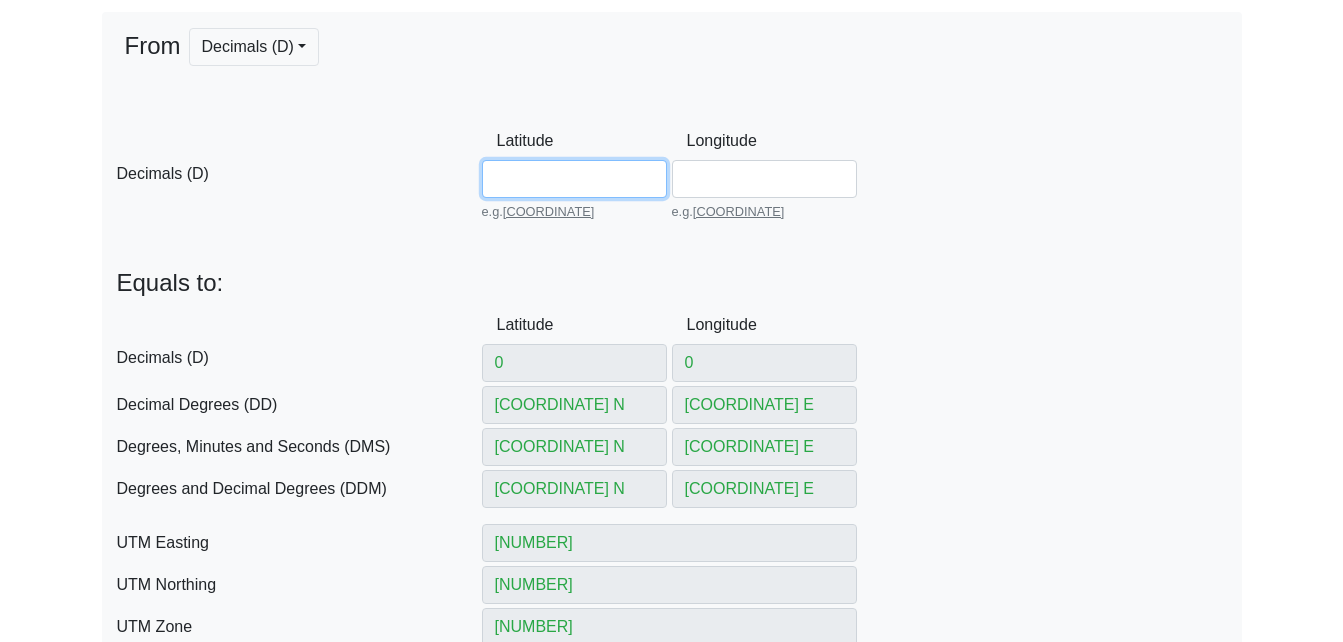drag, startPoint x: 493, startPoint y: 187, endPoint x: 643, endPoint y: 172, distance: 150.74814 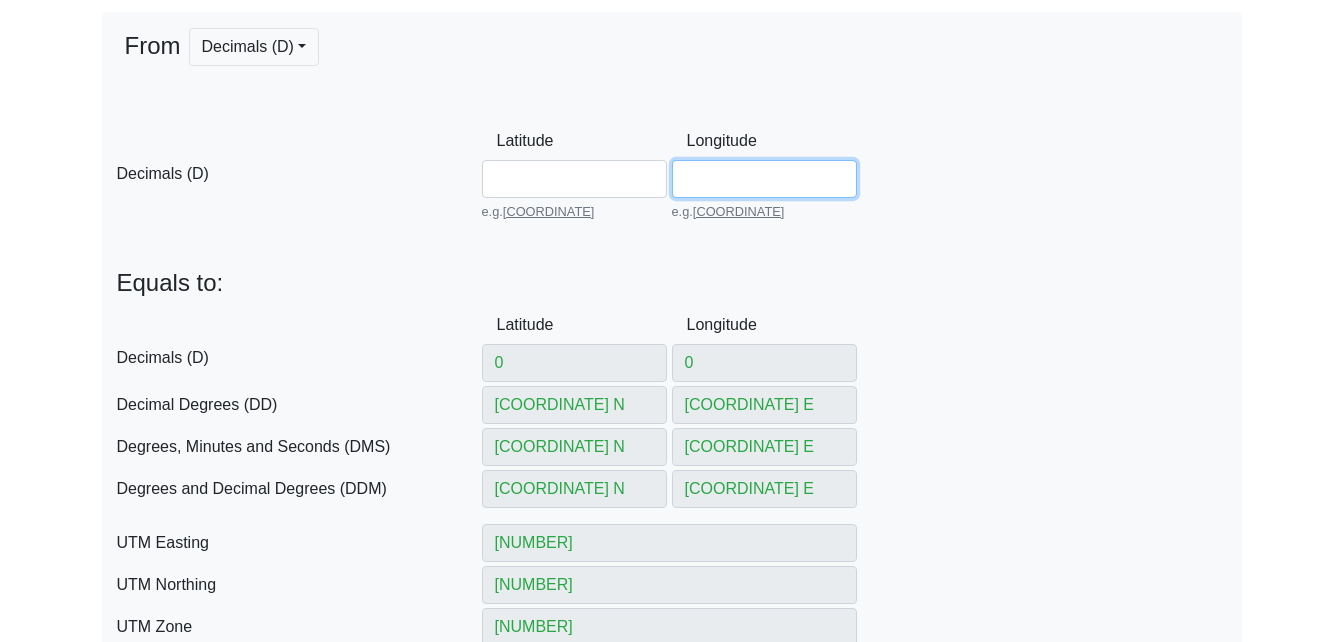 drag, startPoint x: 754, startPoint y: 174, endPoint x: 626, endPoint y: 195, distance: 129.71121 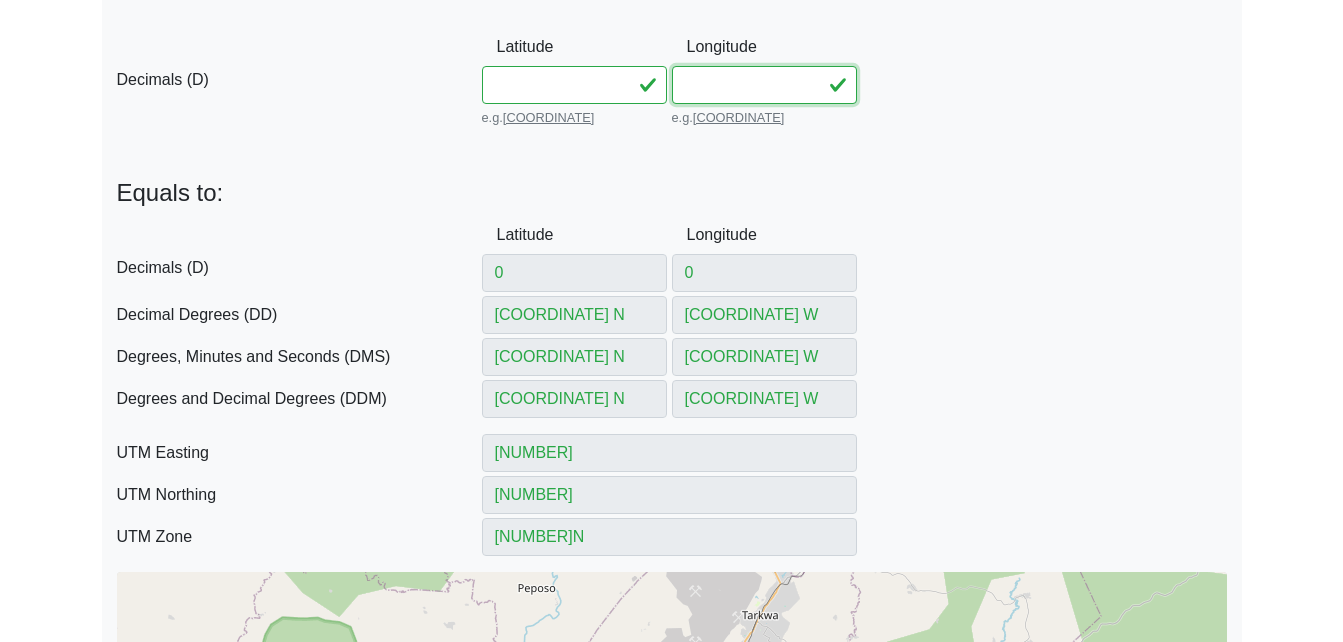 scroll, scrollTop: 501, scrollLeft: 0, axis: vertical 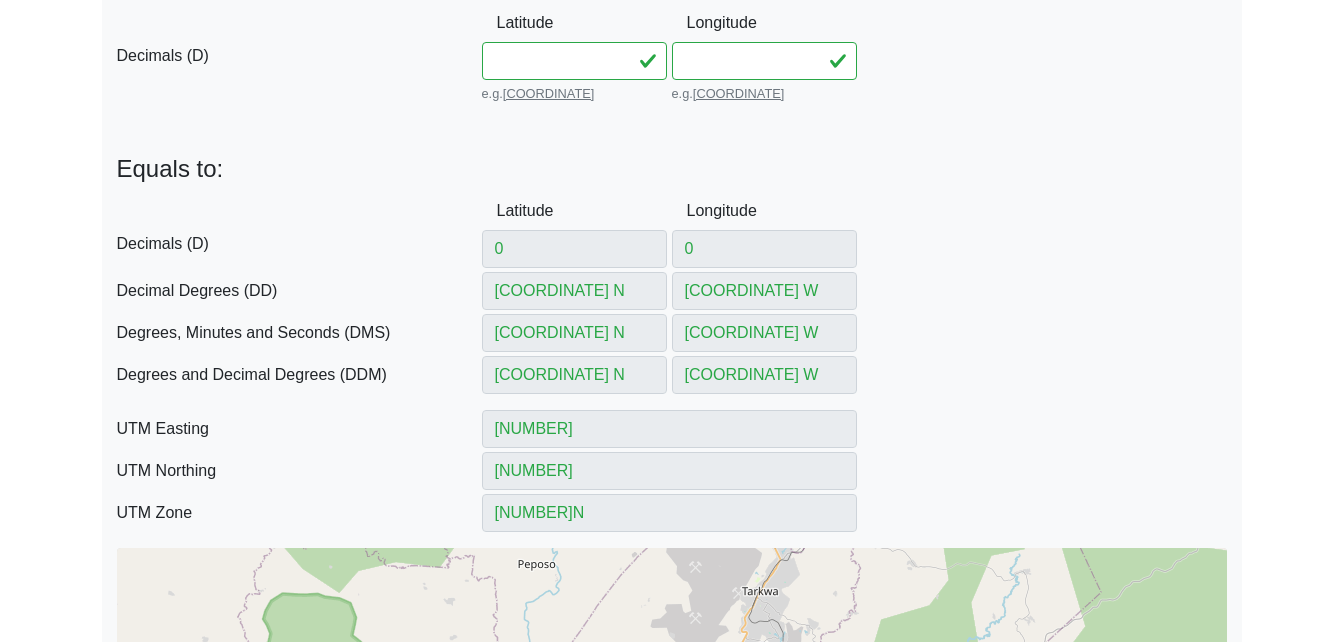 click on "DMS
Degrees, Minutes and Seconds (DMS)
[COORDINATE] N
[COORDINATE] W" at bounding box center (672, 333) 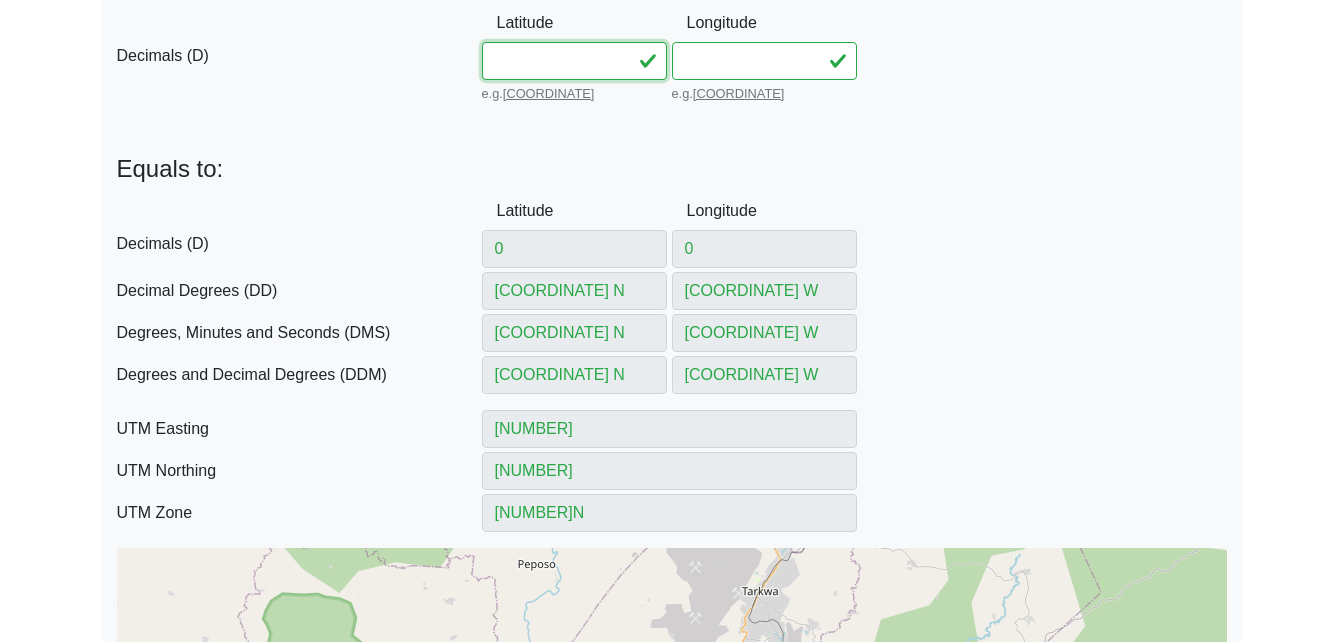 drag, startPoint x: 557, startPoint y: 63, endPoint x: 429, endPoint y: 43, distance: 129.55309 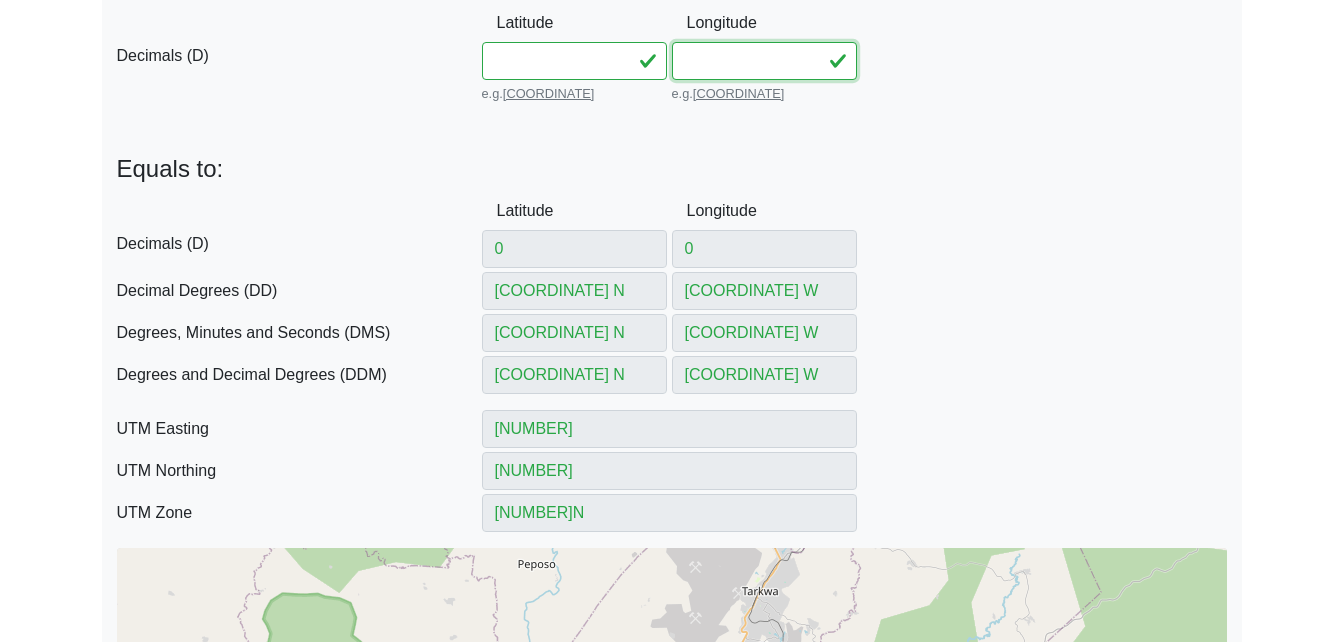 drag, startPoint x: 747, startPoint y: 53, endPoint x: 651, endPoint y: 56, distance: 96.04687 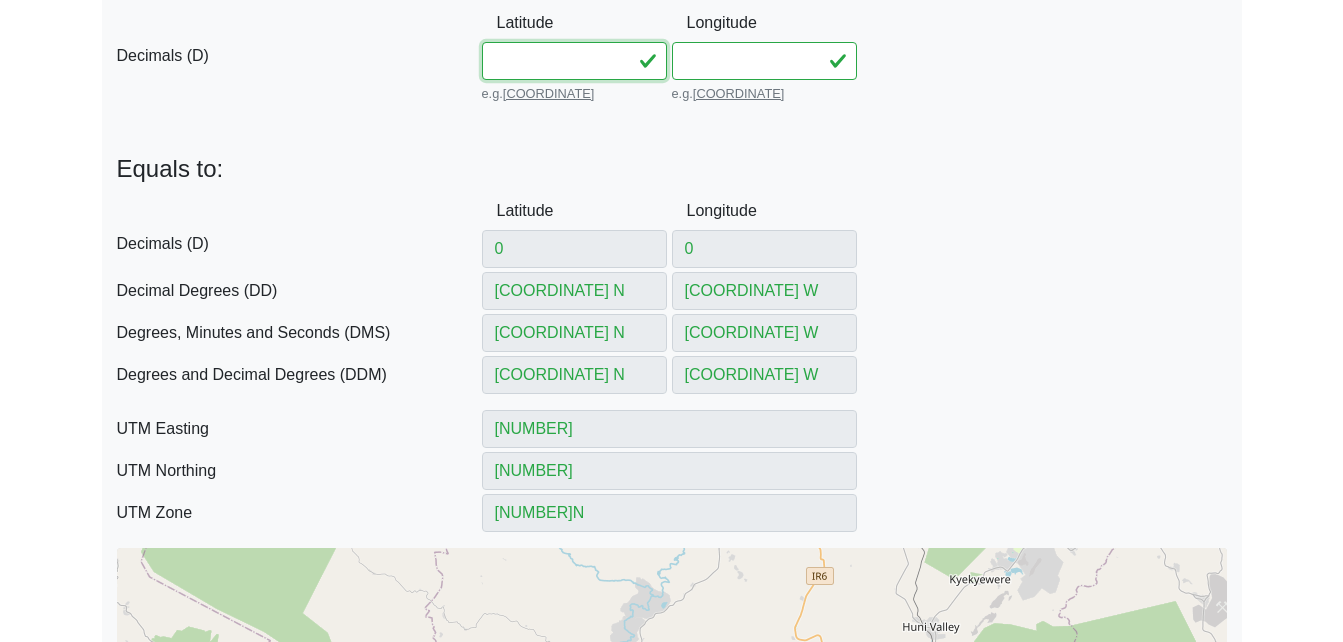 drag, startPoint x: 554, startPoint y: 62, endPoint x: 447, endPoint y: 55, distance: 107.22873 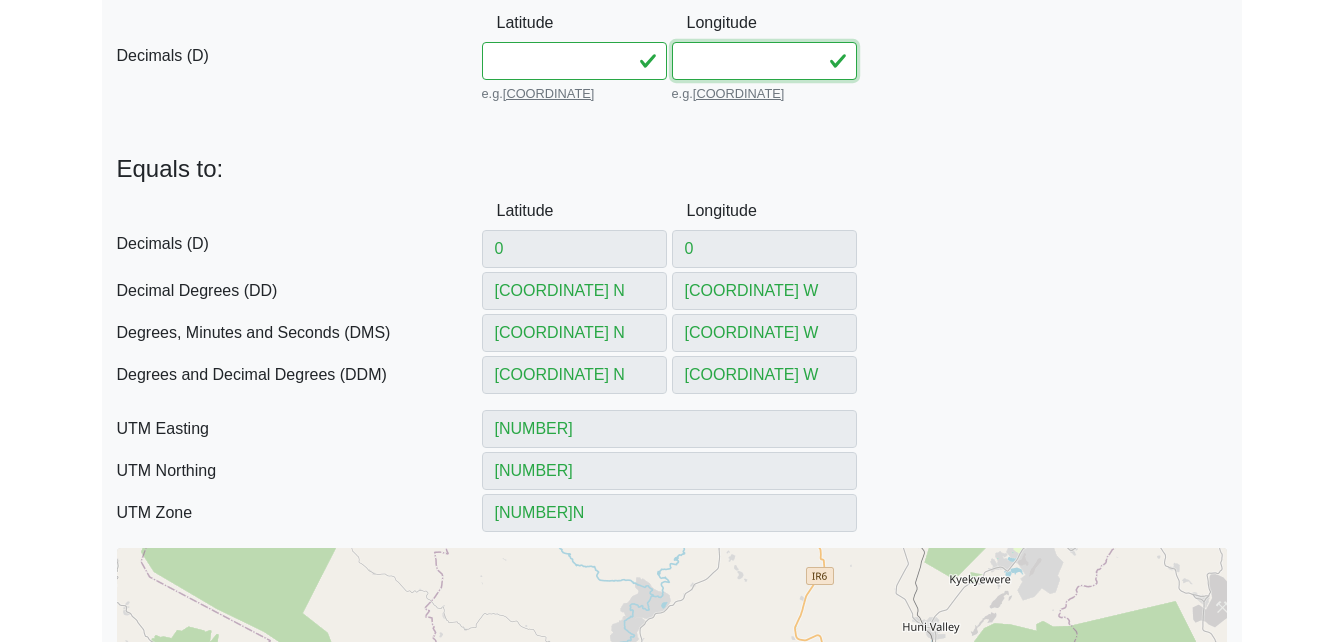drag, startPoint x: 758, startPoint y: 59, endPoint x: 653, endPoint y: 58, distance: 105.00476 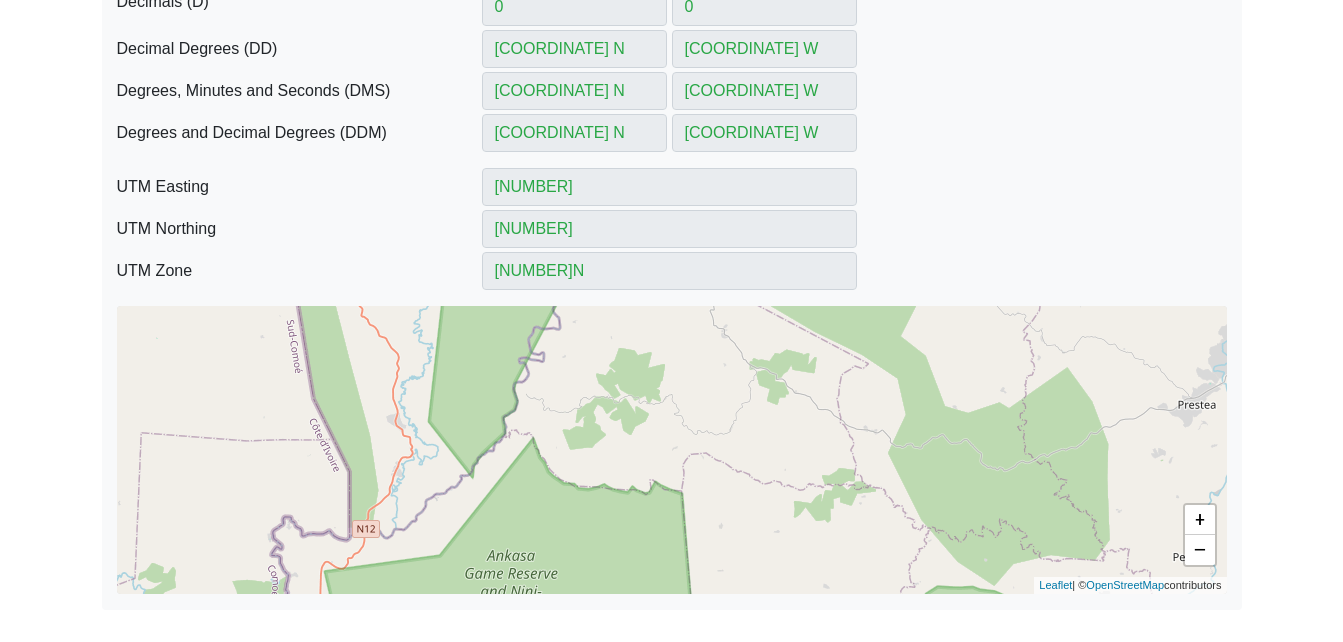scroll, scrollTop: 705, scrollLeft: 0, axis: vertical 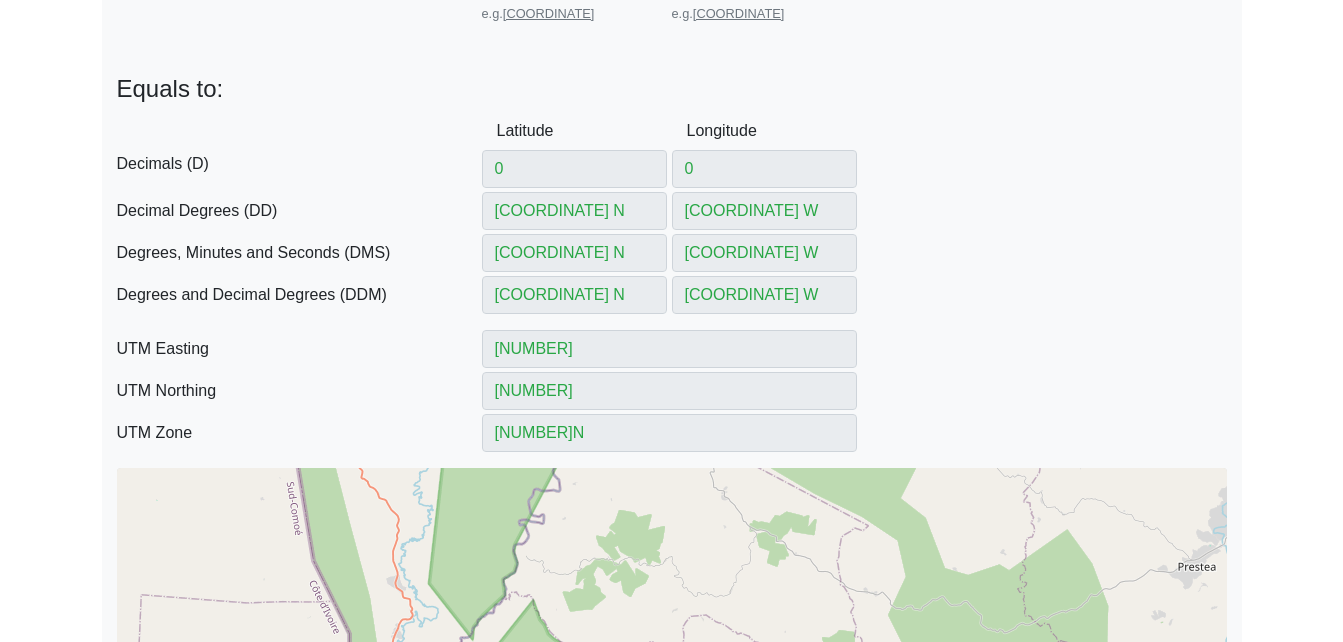 click on "D
Decimals (D)
Latitude
[COORDINATE]
Between -90 and 90
Longitude
[COORDINATE]
Between -180 and 180" at bounding box center [672, 150] 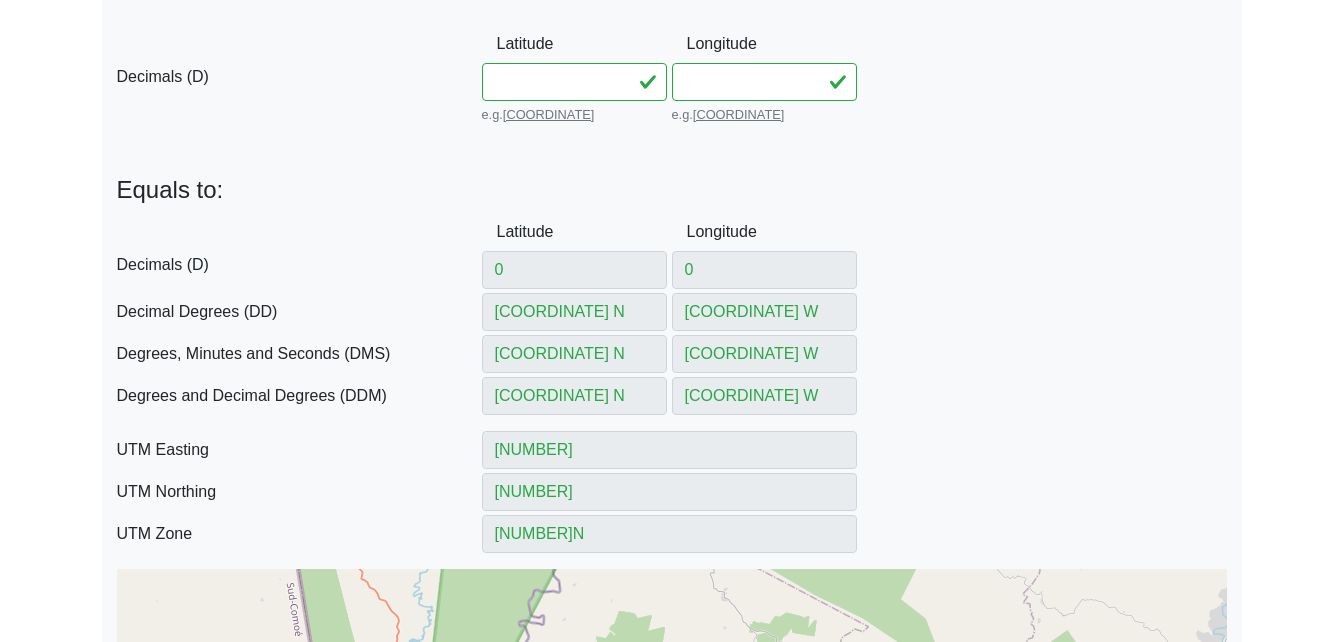 scroll, scrollTop: 356, scrollLeft: 0, axis: vertical 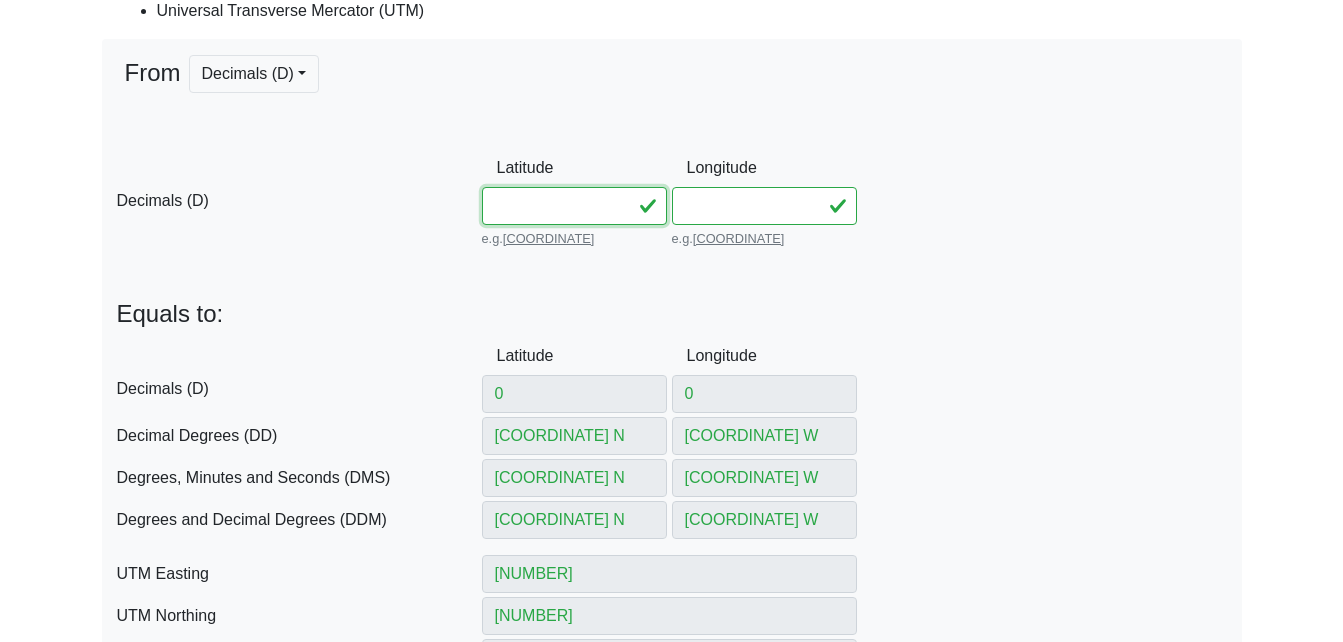 drag, startPoint x: 548, startPoint y: 207, endPoint x: 463, endPoint y: 204, distance: 85.052925 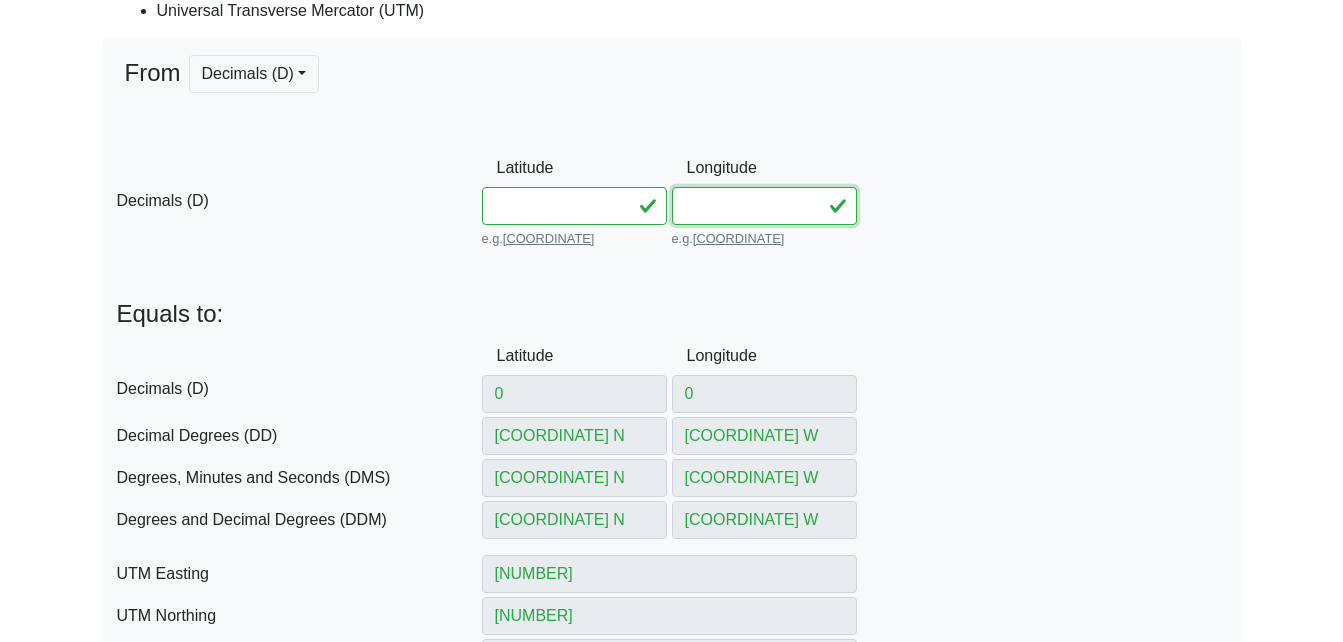 drag, startPoint x: 762, startPoint y: 209, endPoint x: 633, endPoint y: 198, distance: 129.46814 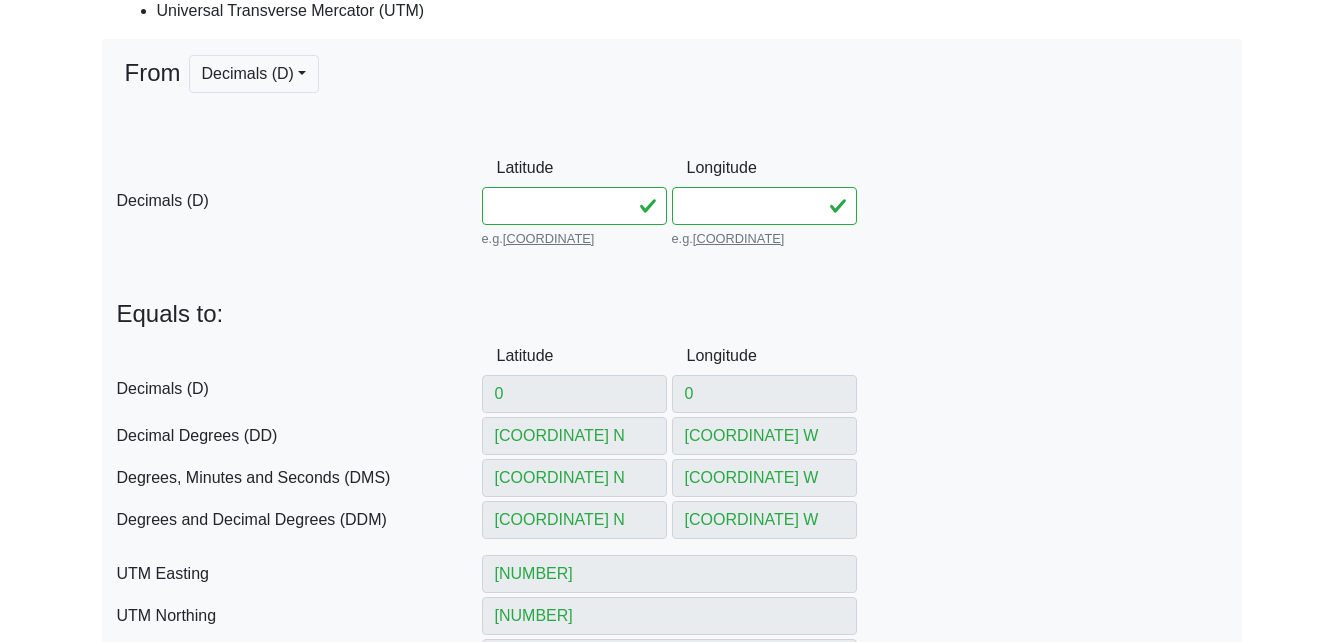 click on "D
Decimals (D)
Latitude
[COORDINATE]
e.g.  [COORDINATE]
Between -90 and 90
Longitude
[COORDINATE]
e.g.  [COORDINATE]
Between -180 and 180" at bounding box center [672, 200] 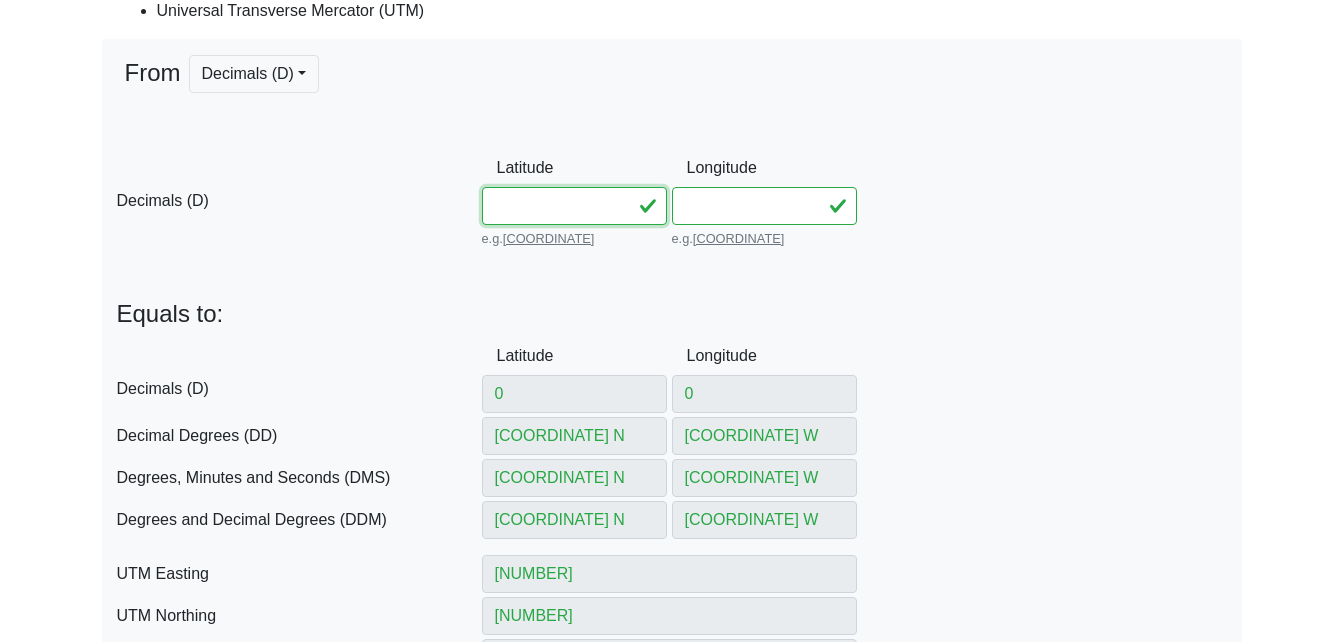 click on "[COORDINATE]" at bounding box center (574, 206) 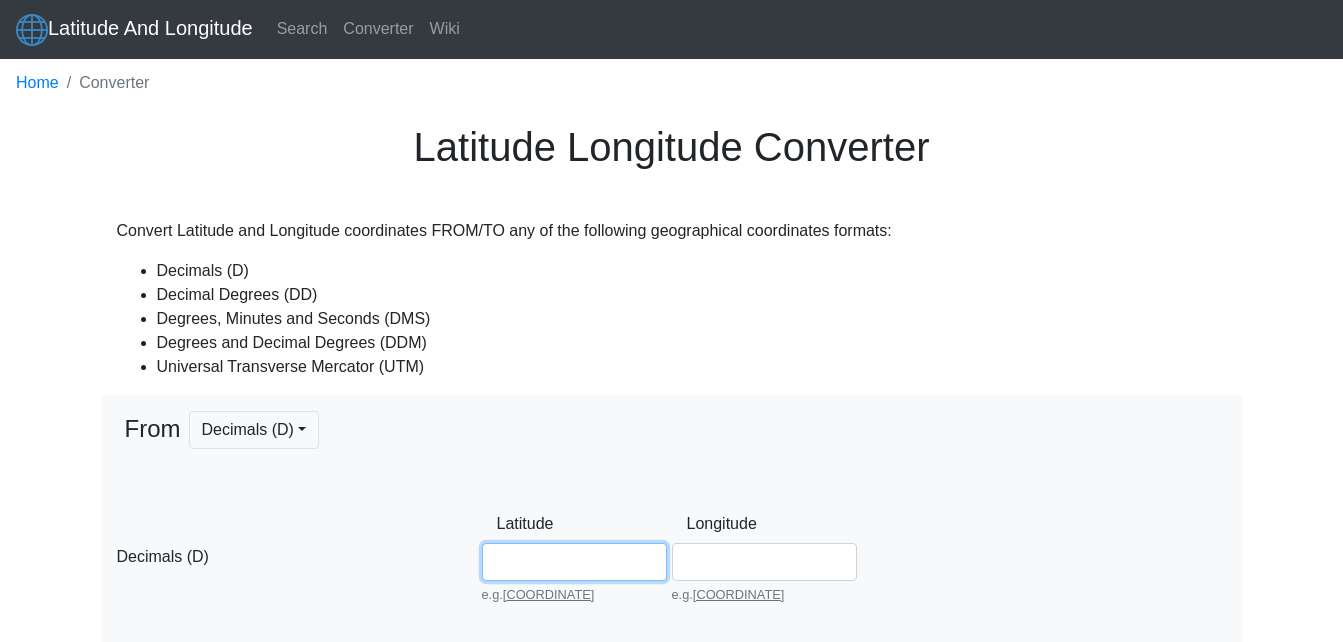 scroll, scrollTop: 356, scrollLeft: 0, axis: vertical 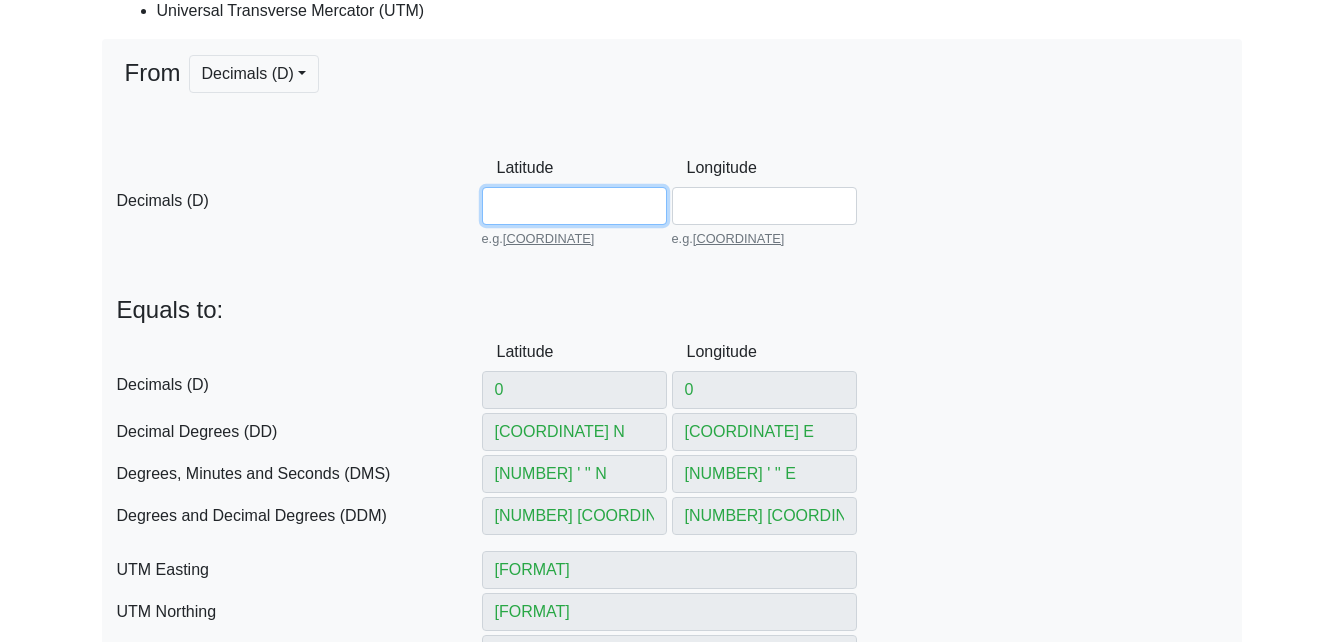paste on "[NUMBER]" 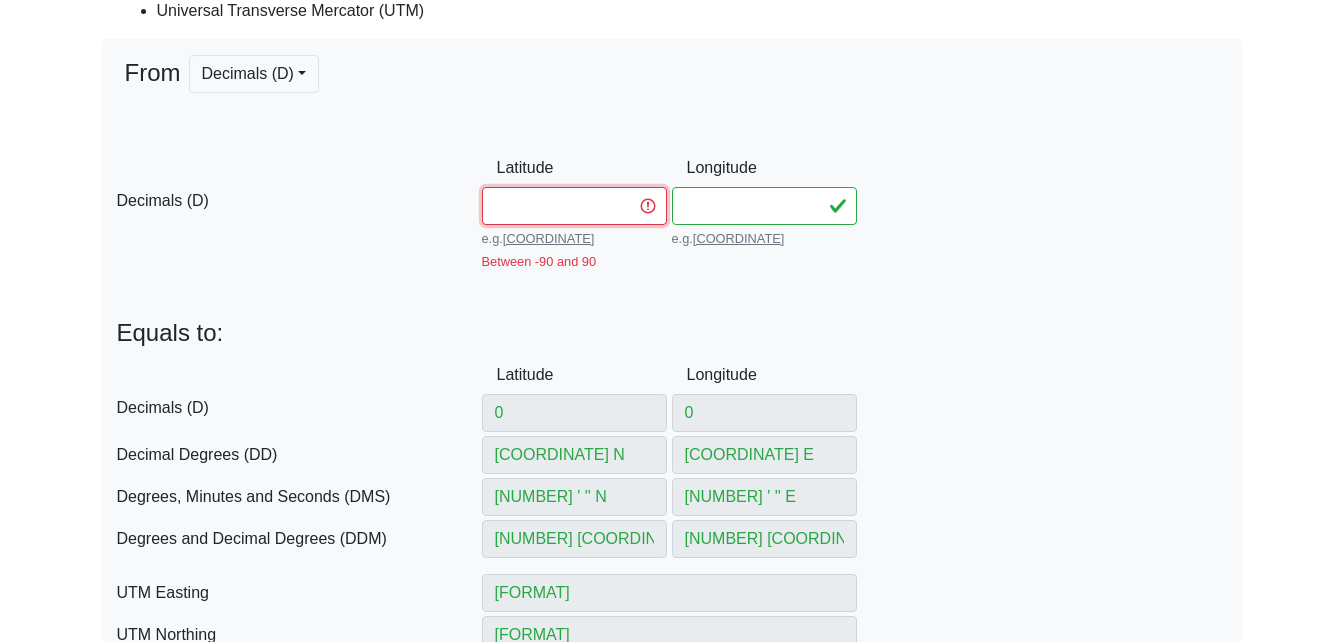 drag, startPoint x: 558, startPoint y: 202, endPoint x: 424, endPoint y: 210, distance: 134.23859 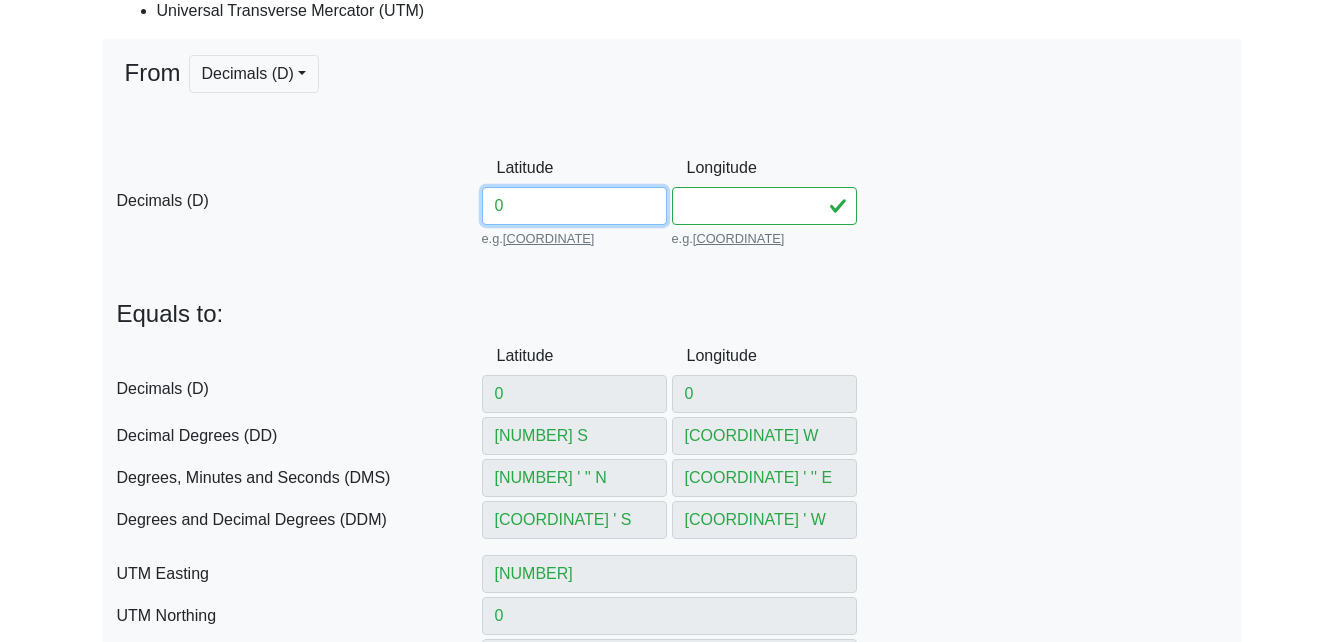 paste on "[COORDINATE]" 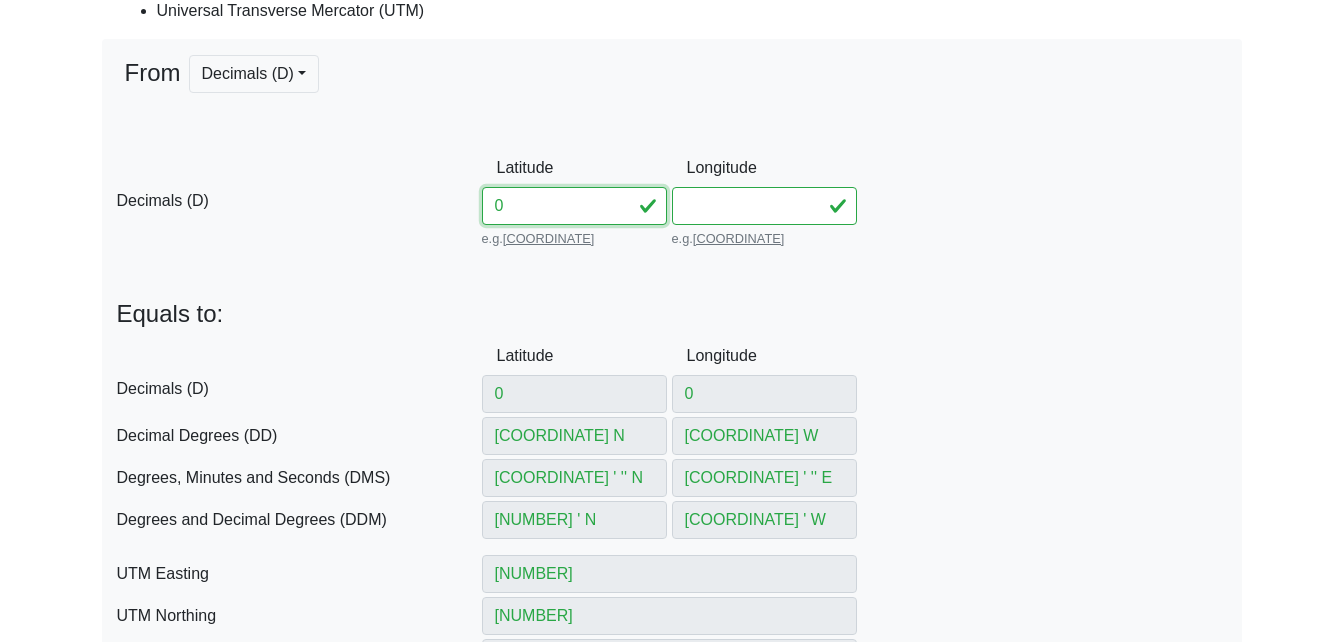 type on "[COORDINATE]" 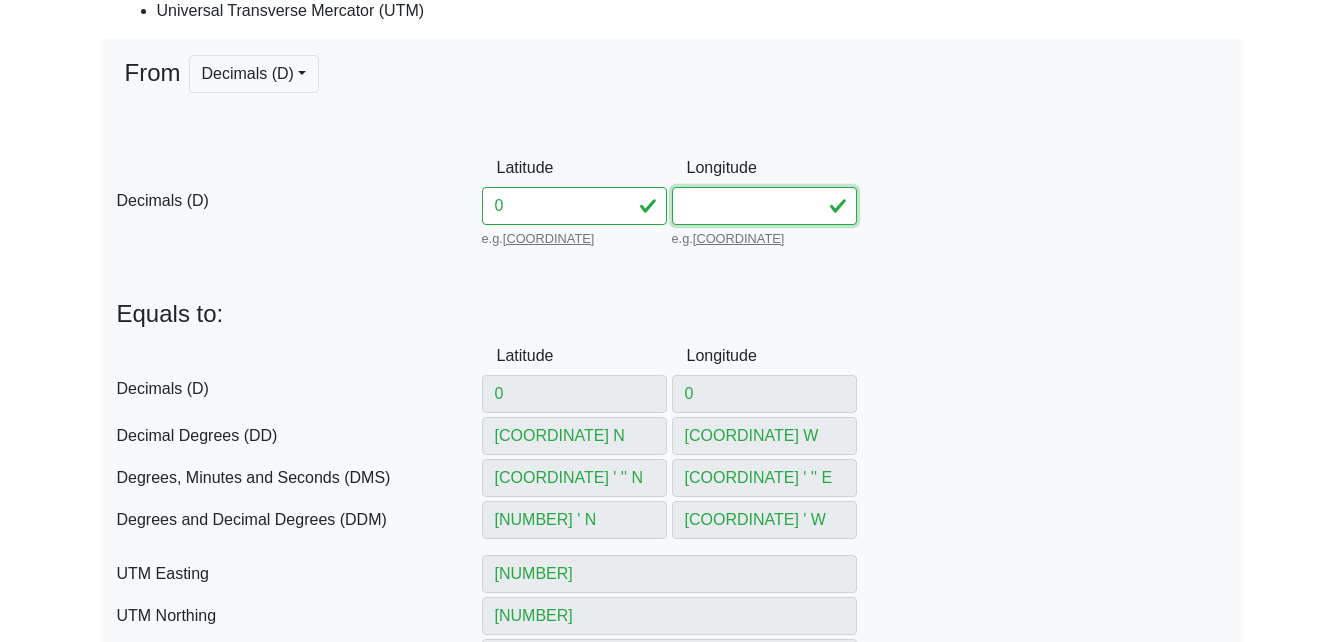 drag, startPoint x: 753, startPoint y: 213, endPoint x: 678, endPoint y: 213, distance: 75 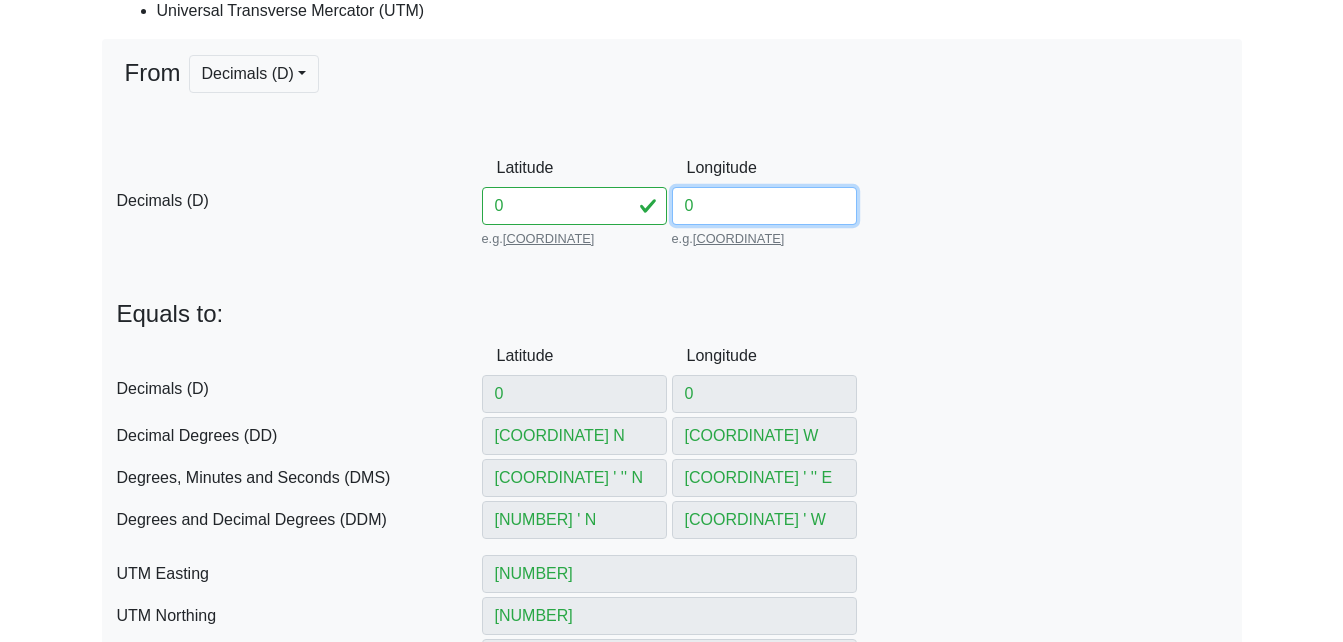 click on "0" at bounding box center [764, 206] 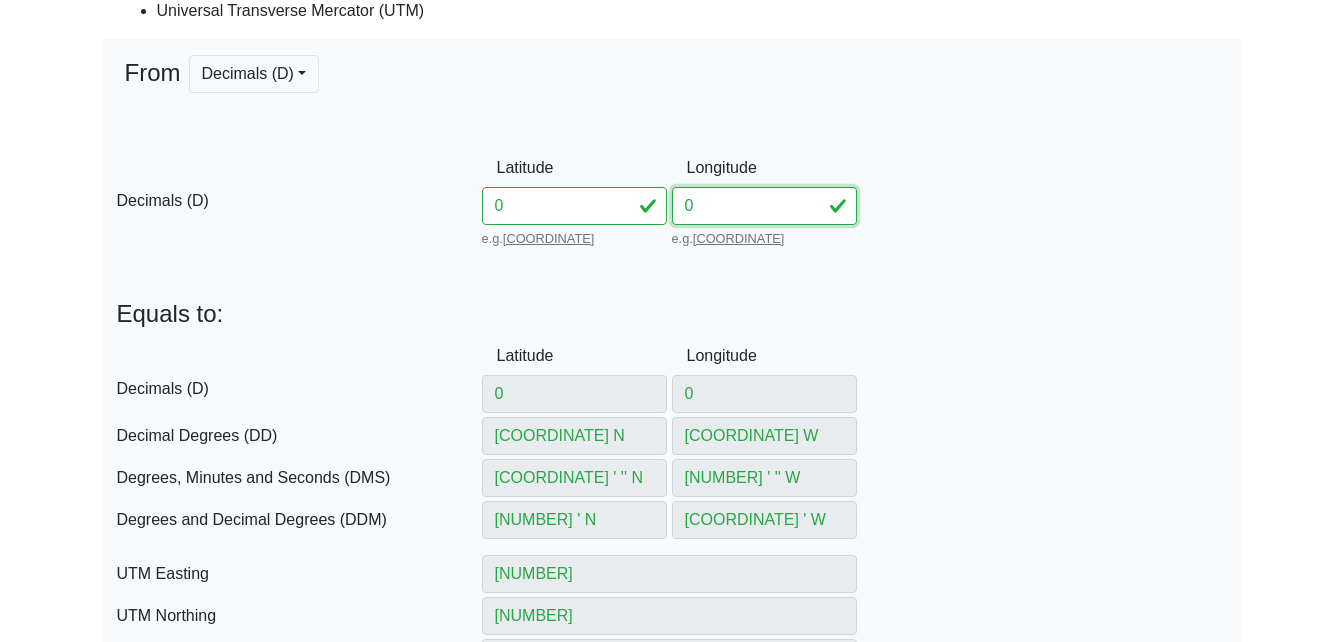 type on "[COORDINATE]" 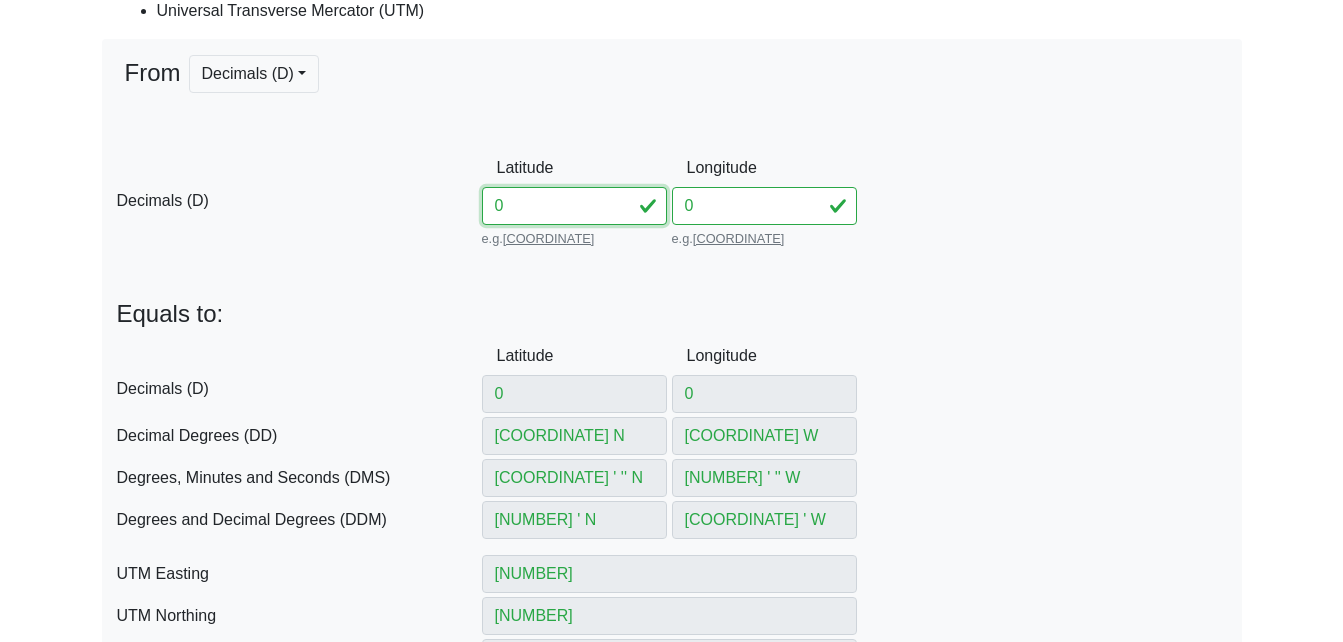 drag, startPoint x: 561, startPoint y: 206, endPoint x: 463, endPoint y: 214, distance: 98.32599 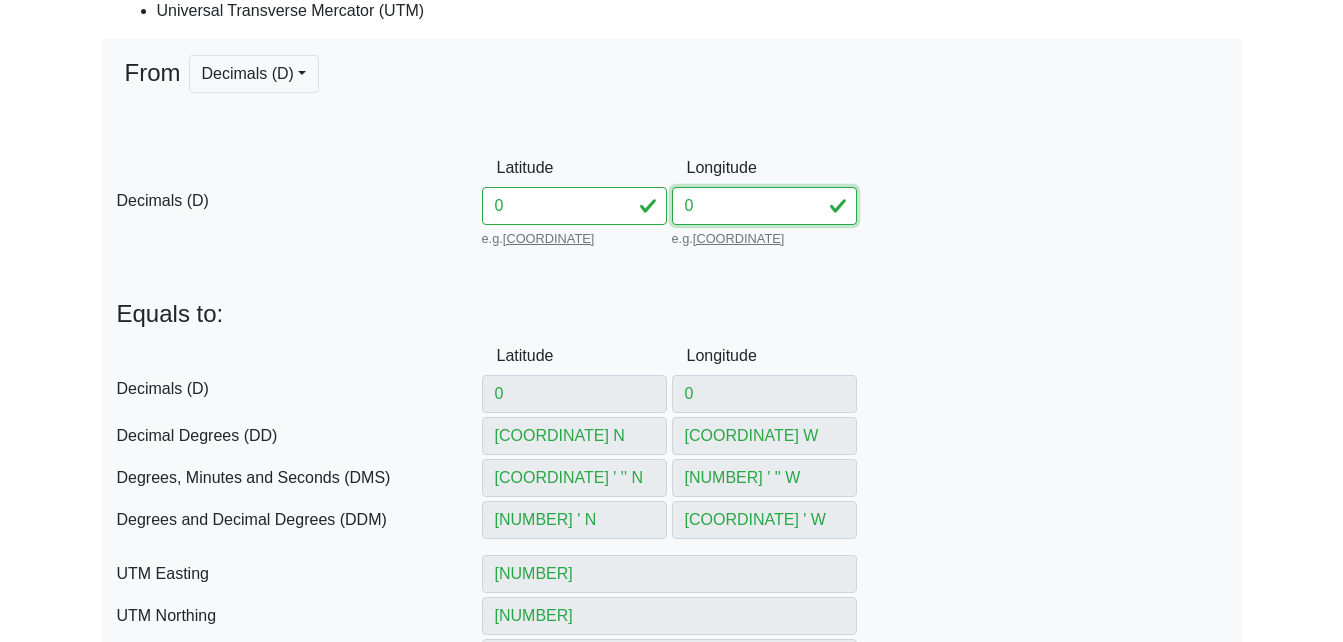 drag, startPoint x: 749, startPoint y: 204, endPoint x: 643, endPoint y: 198, distance: 106.16968 